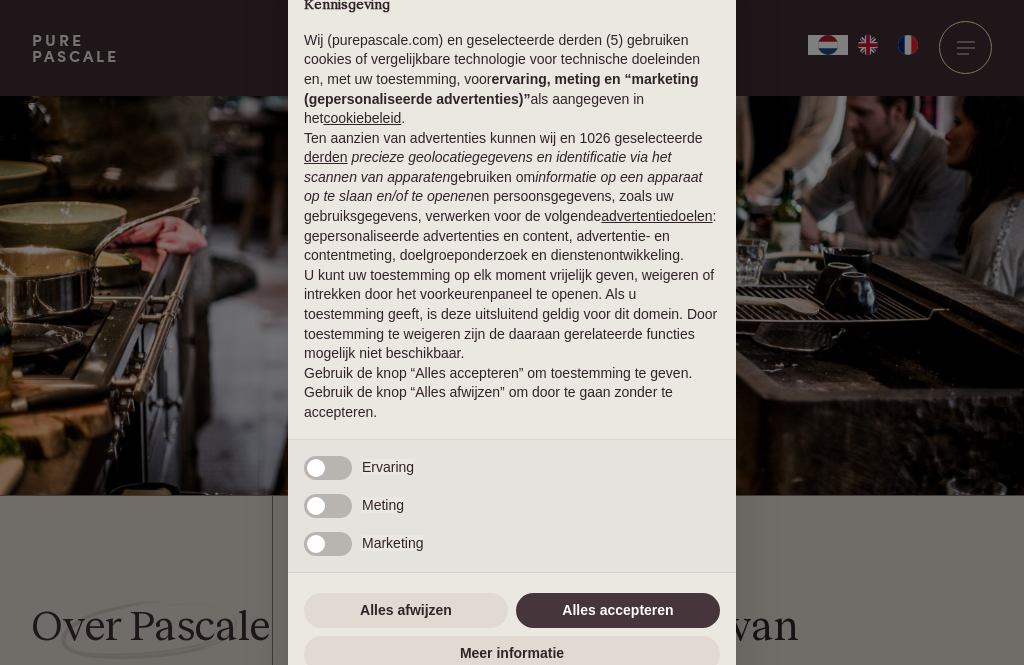 scroll, scrollTop: 0, scrollLeft: 0, axis: both 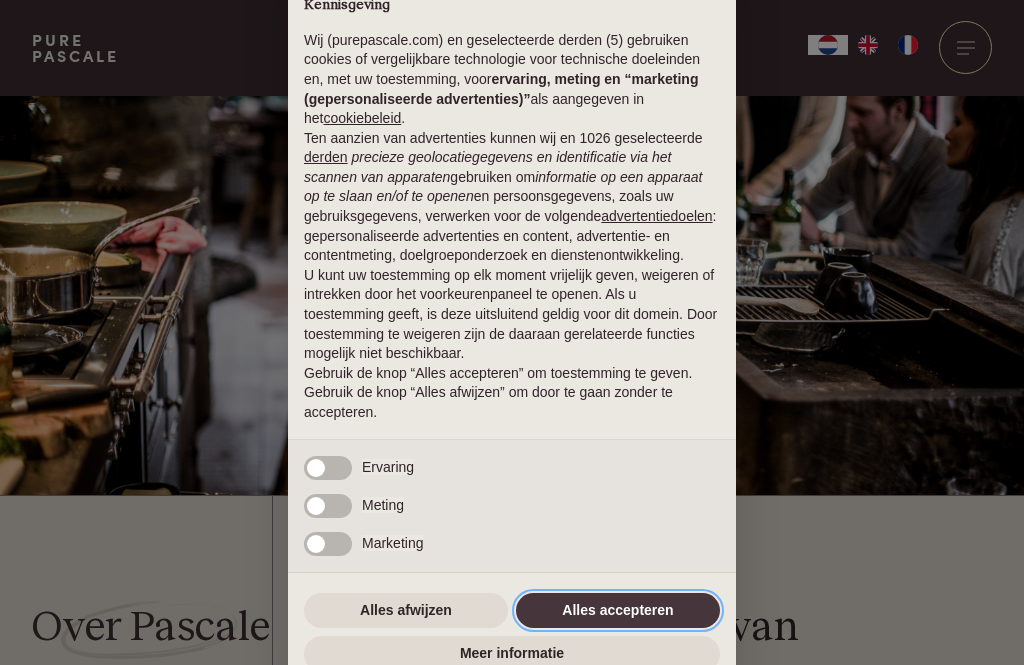 click on "Alles accepteren" at bounding box center [618, 611] 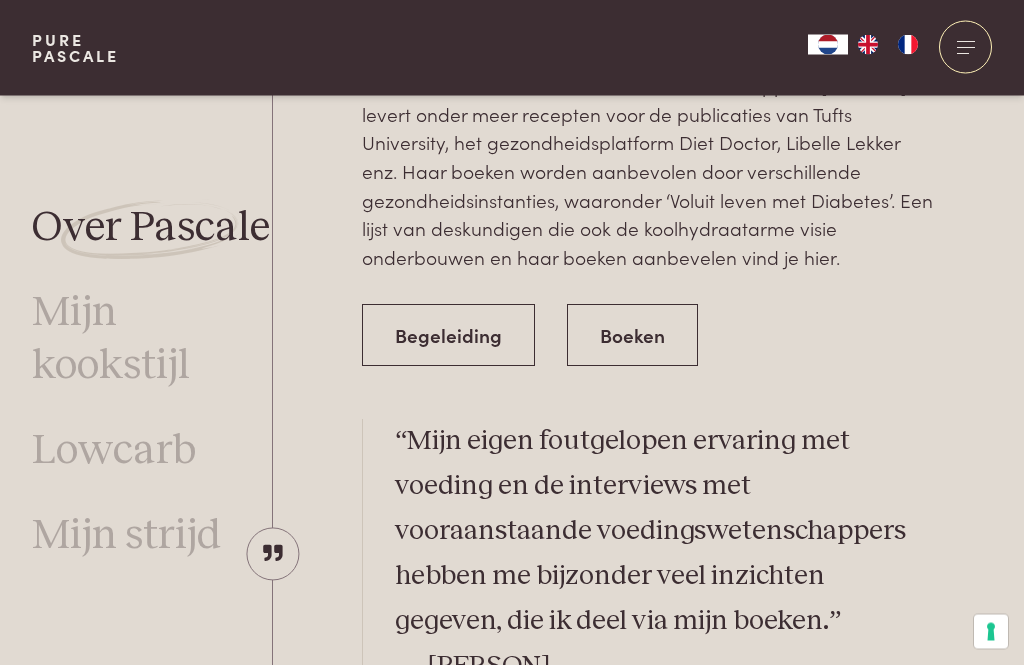scroll, scrollTop: 3564, scrollLeft: 0, axis: vertical 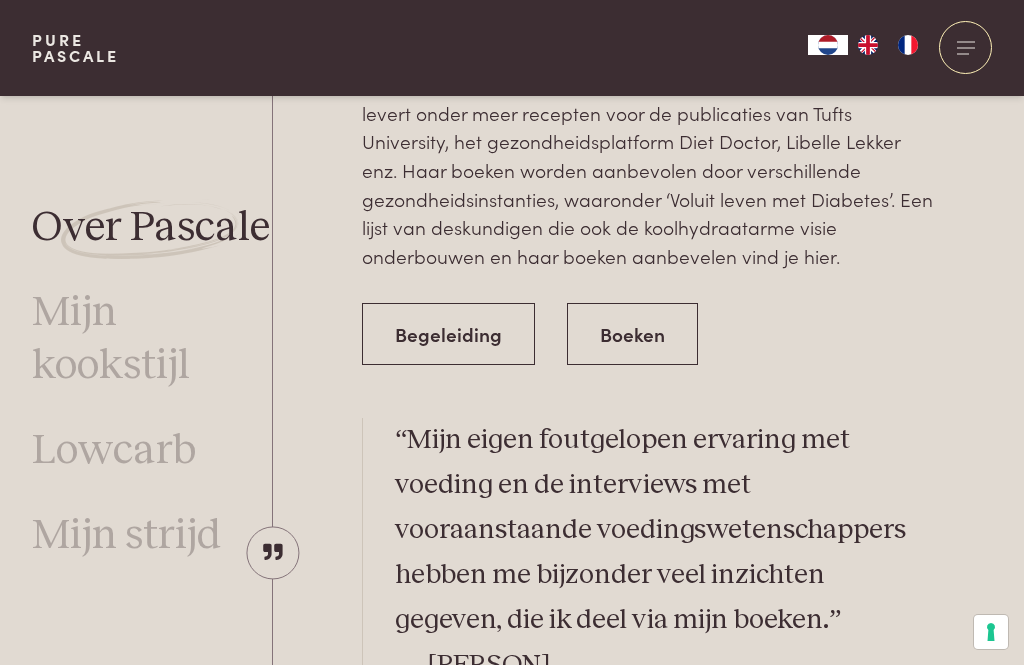 click on "Mijn kookstijl" at bounding box center [152, 340] 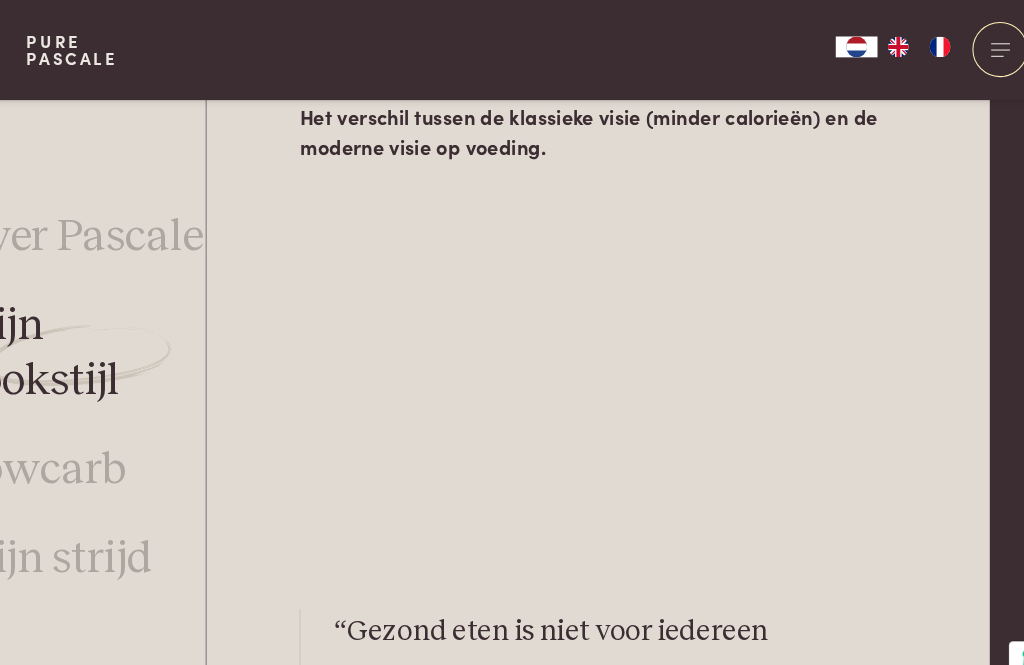 scroll, scrollTop: 3295, scrollLeft: 68, axis: both 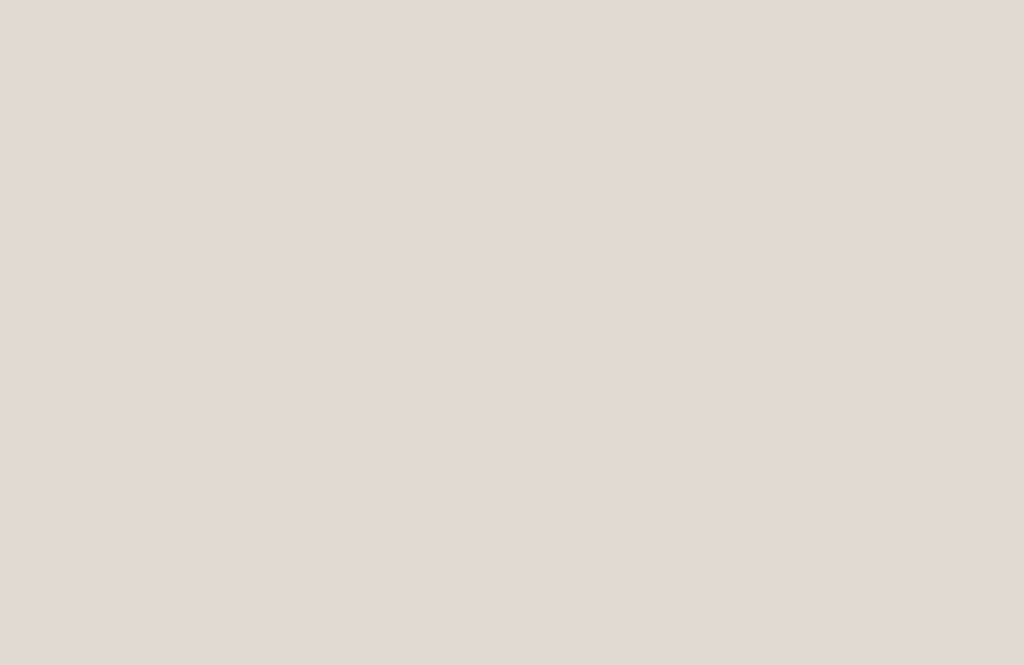 click on "Mijn kookstijl       “Het mooiste compliment dat ik regelmatig krijg: ‘dankzij jouw recepten kook ik (weer) graag.”       Koken met mijn boeken is een plezier: weinig werk, bijzonder smaakvolle gerechten en bij iedere hap word je gezonder. Wie overgewicht heeft, zal ervan afslanken. Op die manier wordt eten bereiden en opeten een puur genot.             Mijn recepten zijn populair omwille van een aantal redenen:   Ze zijn bijzonder lekker (ook omdat vet is toegelaten),   eenvoudig te bereiden (met weinig ingrediënten),   goed voor de gezondheid en de lijn (wetenschappelijk onderbouwd) en   een streling voor het oog (maakt je gelukkig).   Wat vind je veel in mijn recepten:   onbewerkte natuurlijke voeding zoals groenten, fruit, olijfolie, vette vis, noten, zaden, volle yoghurt, kip, eieren, …   Wat je niet (of weinig) vindt in mijn recepten:   Meel en suiker (producten gemaakt van geraffineerd meel, zoals gewoon brood, pasta, deeg, …)   Geraffineerde fabrieksvoeding" at bounding box center [580, 828] 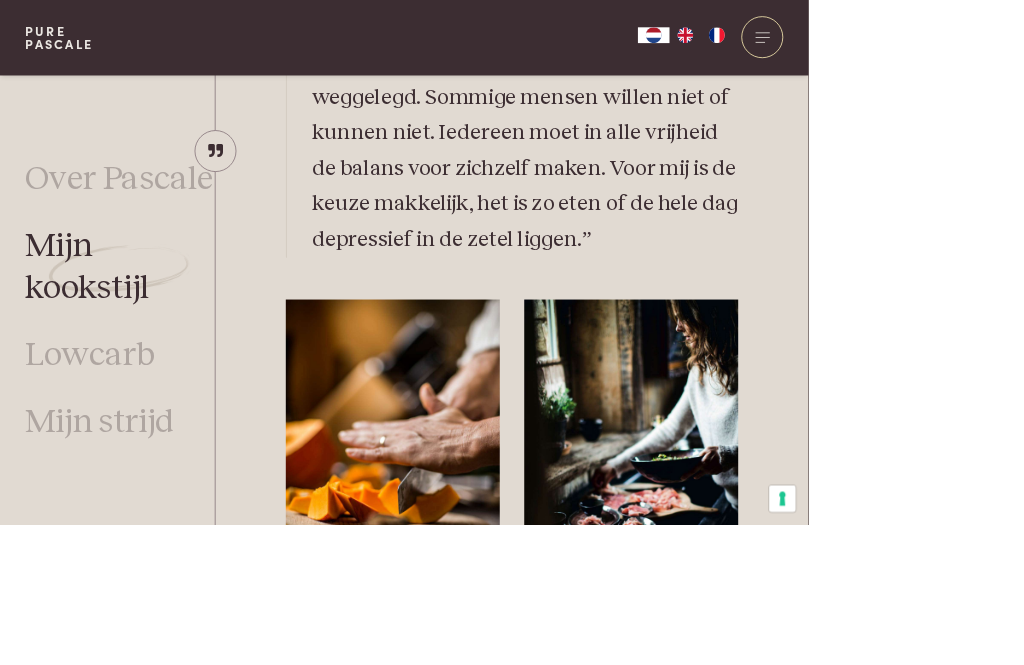 scroll, scrollTop: 3787, scrollLeft: 0, axis: vertical 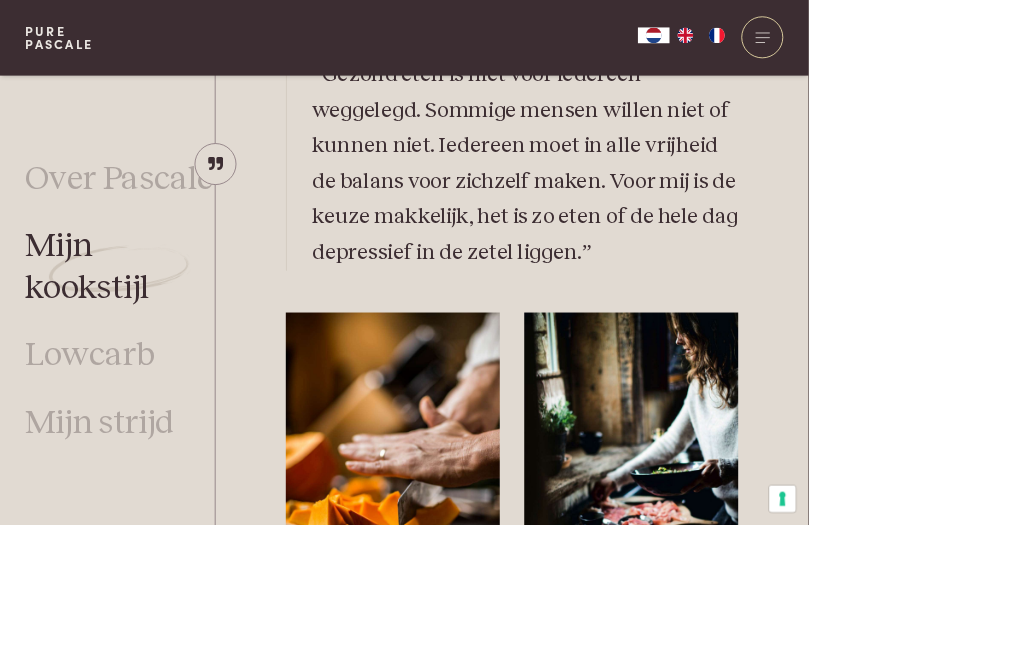 click on "Lowcarb" at bounding box center (114, 451) 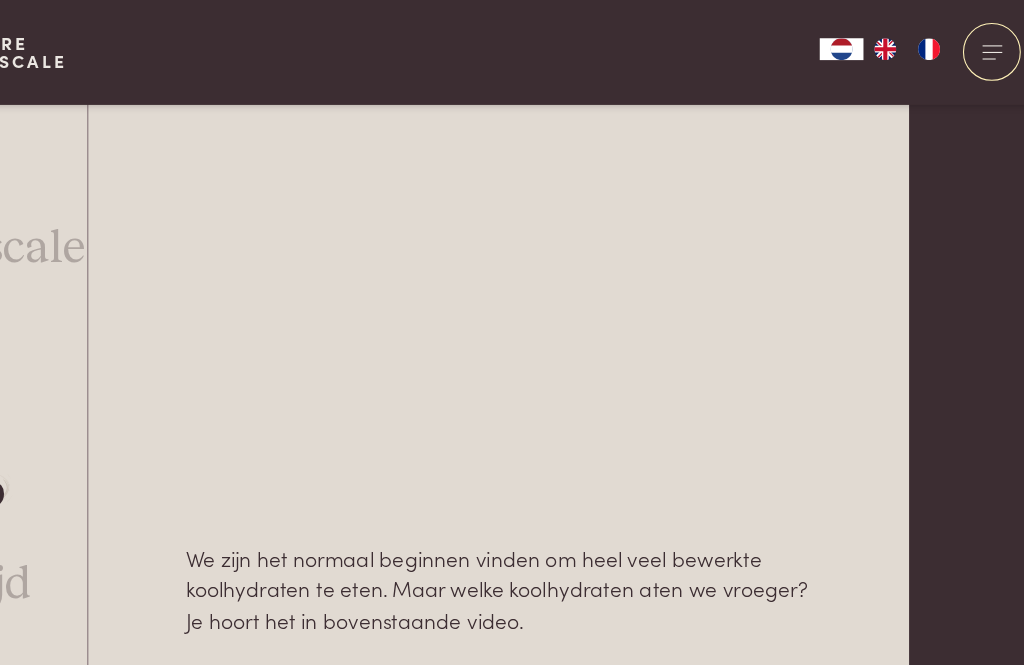 scroll, scrollTop: 1298, scrollLeft: 134, axis: both 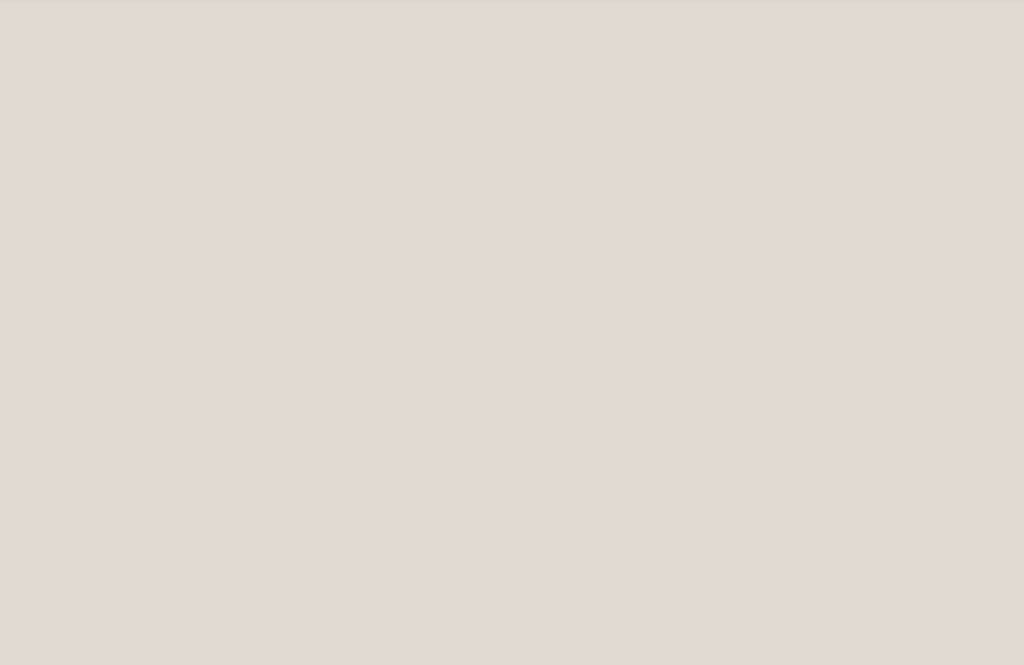 click on "Lowcarb   Gematigd koolhydraatarme mediterrane voeding, zo omschrijft Pascale haar keuken het liefst.
Mediterraan, omwille van de overvloed aan groenten, fruit, vis, olijfolie, …
Gematigd koolhydraatarm, omdat ze de moderne, gefabriceerde koolhydraten links laat liggen (gewoon brood, witte rijst, pasta, alles gemaakt met meel en suiker) en enkel de vezelrijke, onbewerkte koolhydraten gebruikt, zoals groenten en fruit, kikkererwten, linzen, quinoa, …   Eigenlijk komt het hierop neer: eet vooral natuurlijke onbewerkte voeding. Wie natuurlijke voeding eet zal automatisch minder snel verteerbare koolhydraten eten en meer vet binnenkrijgen, omdat snelle koolhydraten vooral in bewerkte voeding zitten, denk maar aan alle voedingswaren gemaakt van meel en suiker. Onbewerkte voeding bevat ook meer vet, daar is het vet niet uitgehaald zoals bij light producten zoals magere yoghurt.       “Eigenlijk zou ik liever spreken over ‘normal’ carb in plaats van ‘low’ carb.”
— Pascale Naessens" at bounding box center [514, 2042] 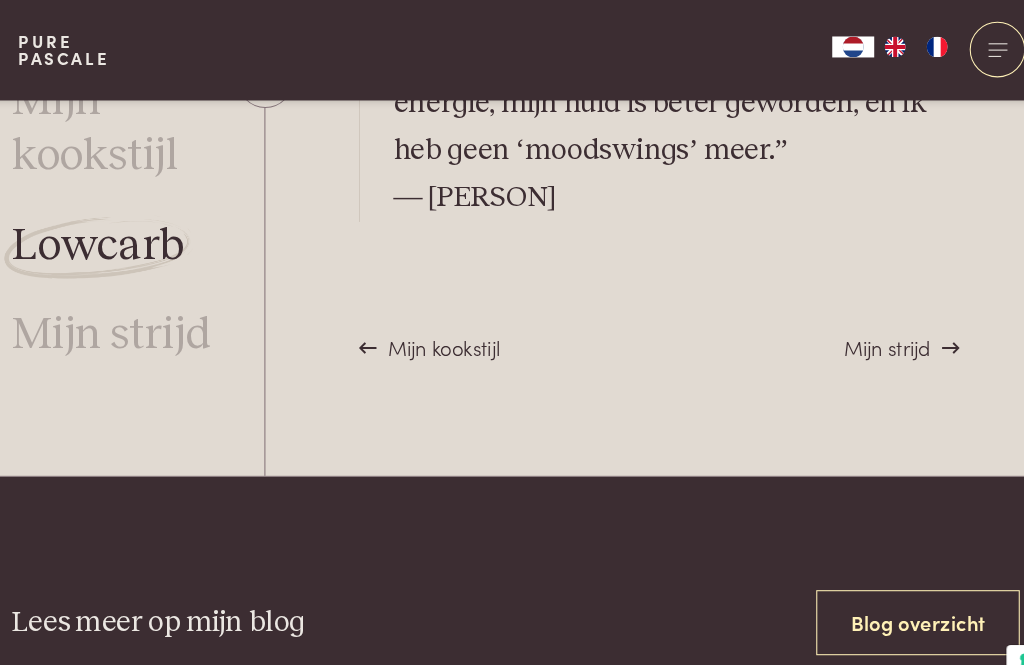 scroll, scrollTop: 5871, scrollLeft: 5, axis: both 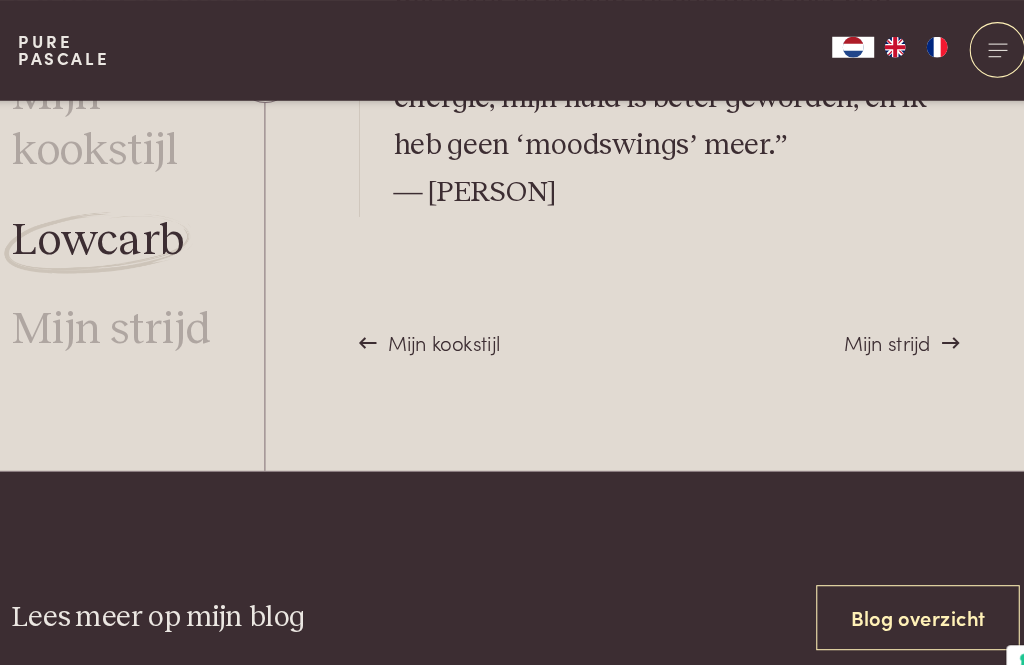 click on "Mijn strijd" at bounding box center (121, 315) 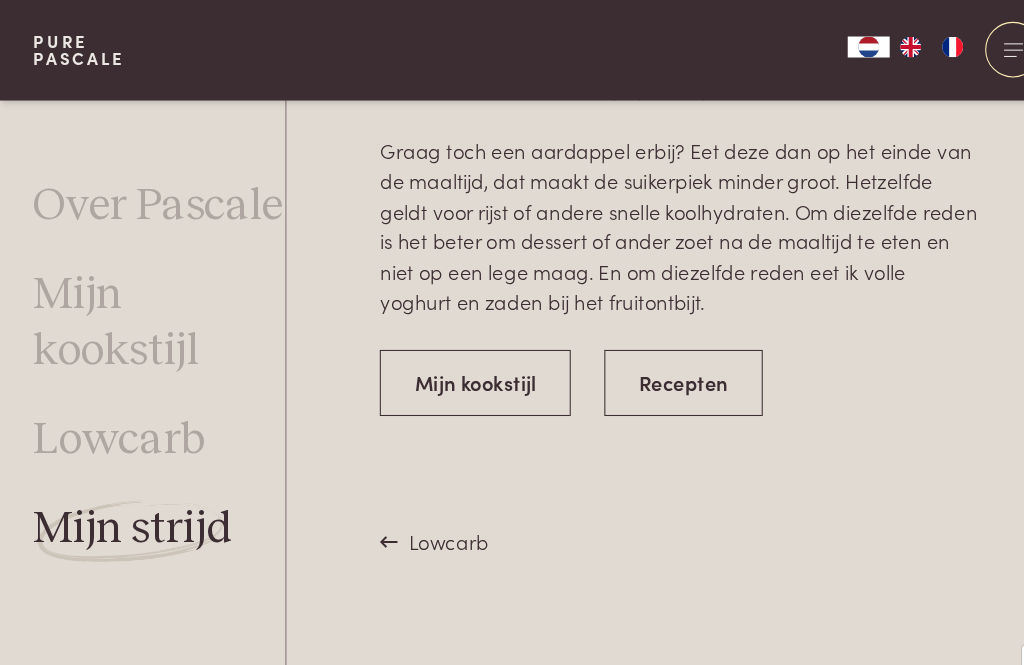scroll, scrollTop: 4417, scrollLeft: 0, axis: vertical 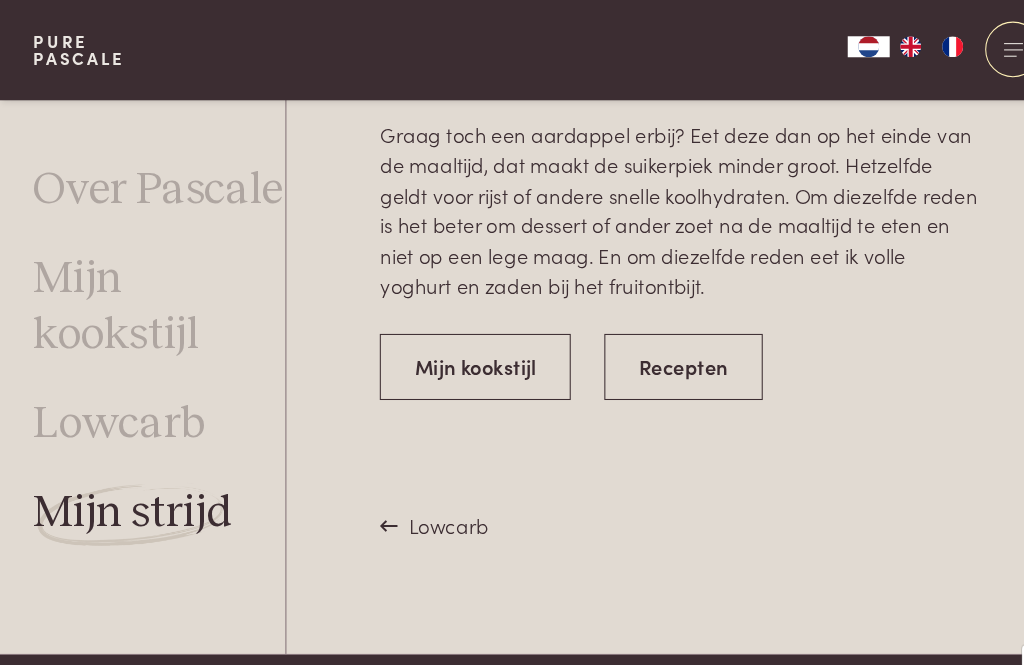 click on "Recepten" at bounding box center (651, 350) 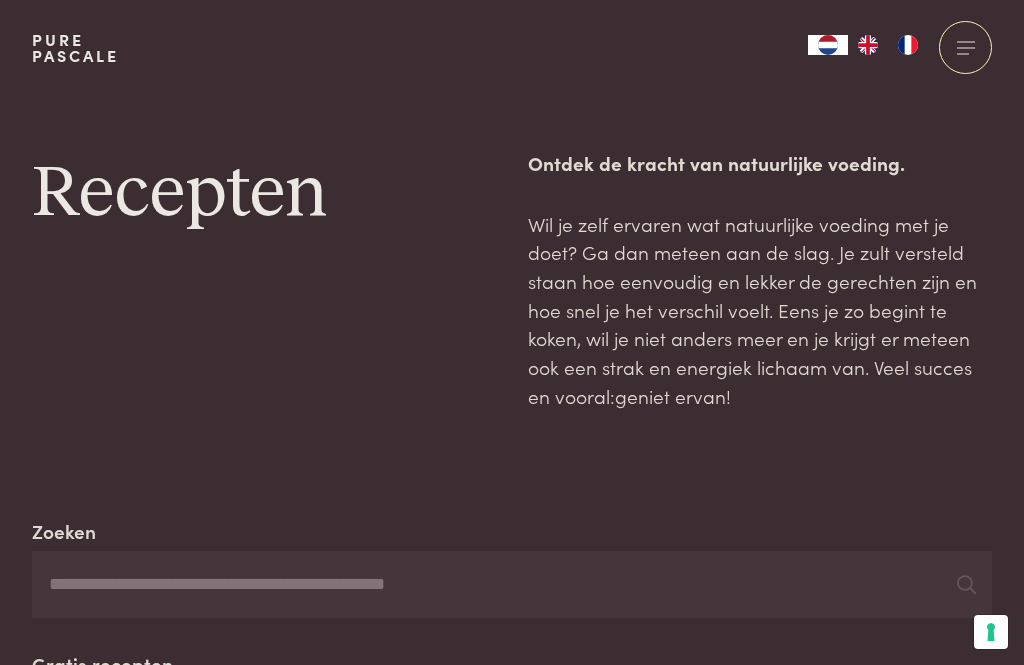 scroll, scrollTop: 0, scrollLeft: 0, axis: both 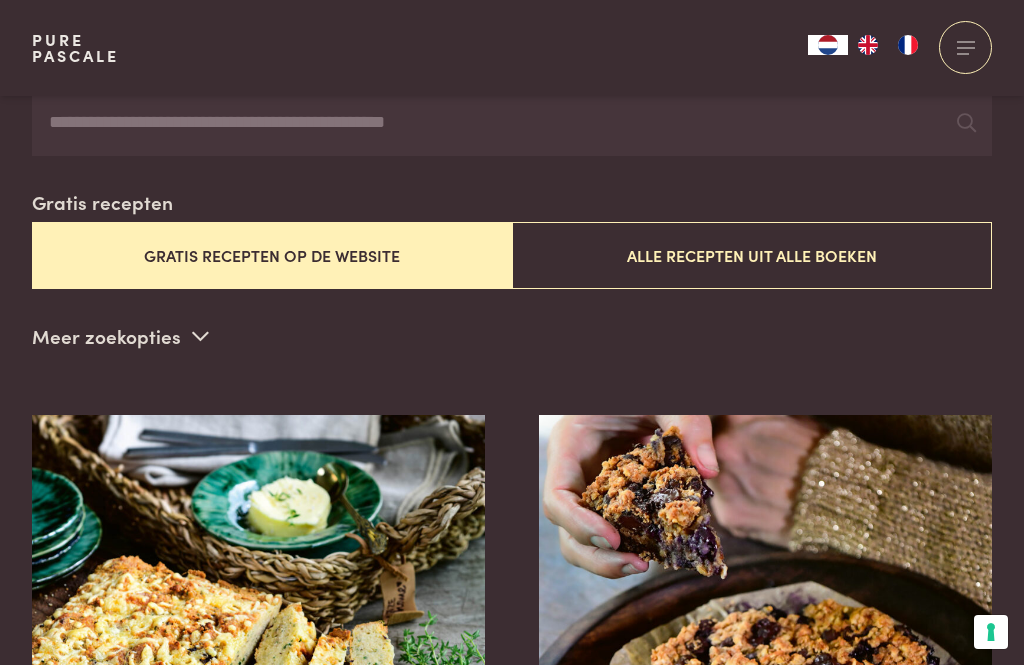 click on "Gratis recepten op de website" at bounding box center [272, 255] 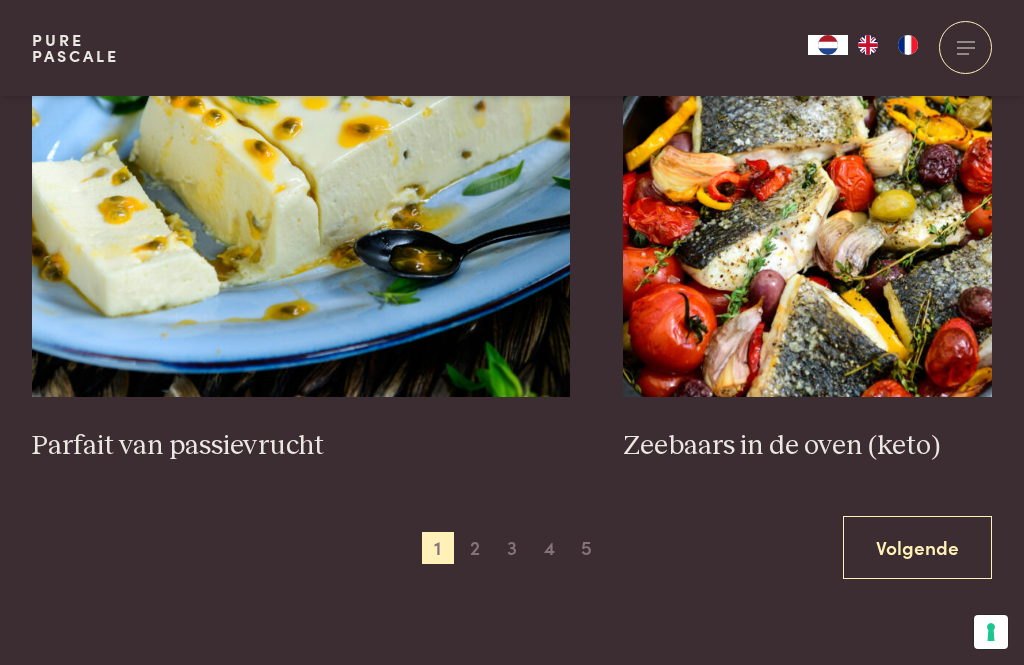 scroll, scrollTop: 3583, scrollLeft: 0, axis: vertical 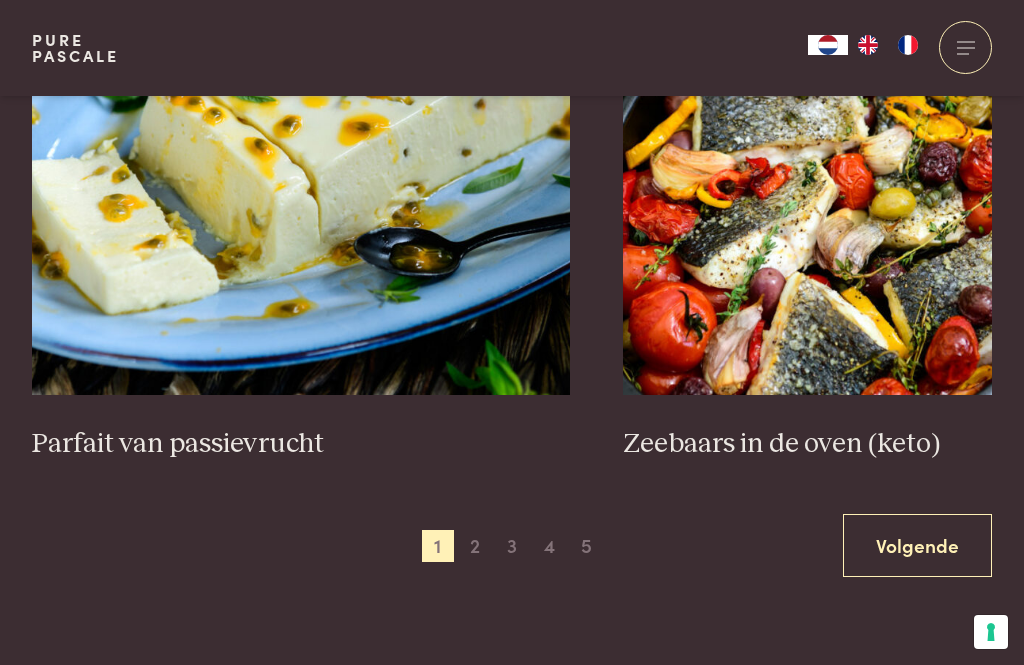 click on "2" at bounding box center [475, 546] 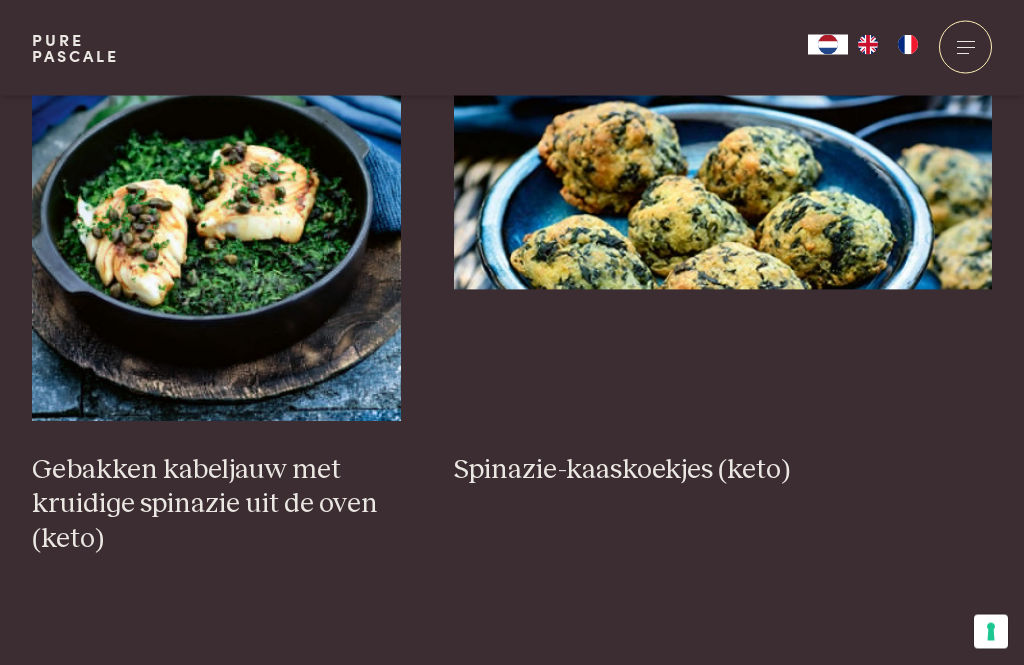 scroll, scrollTop: 3072, scrollLeft: 0, axis: vertical 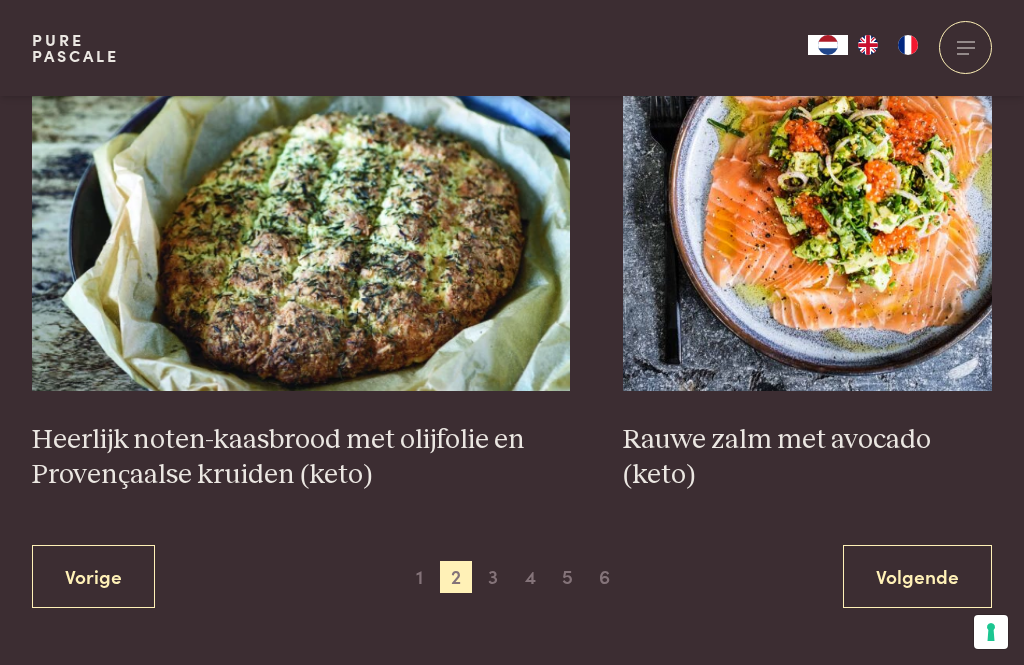 click on "Volgende" at bounding box center (917, 576) 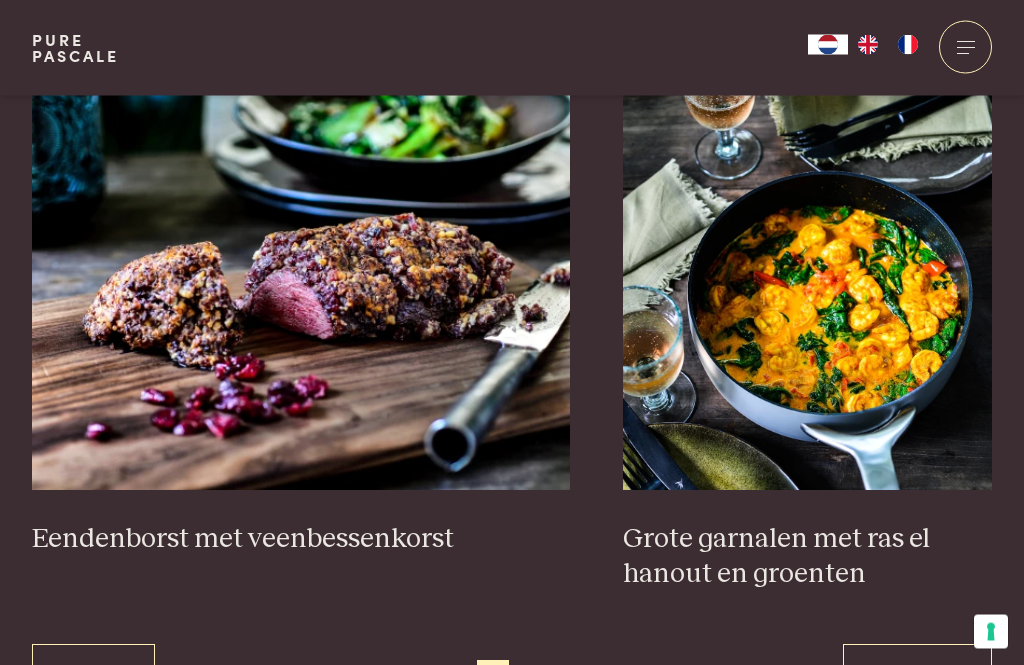 scroll, scrollTop: 3592, scrollLeft: 0, axis: vertical 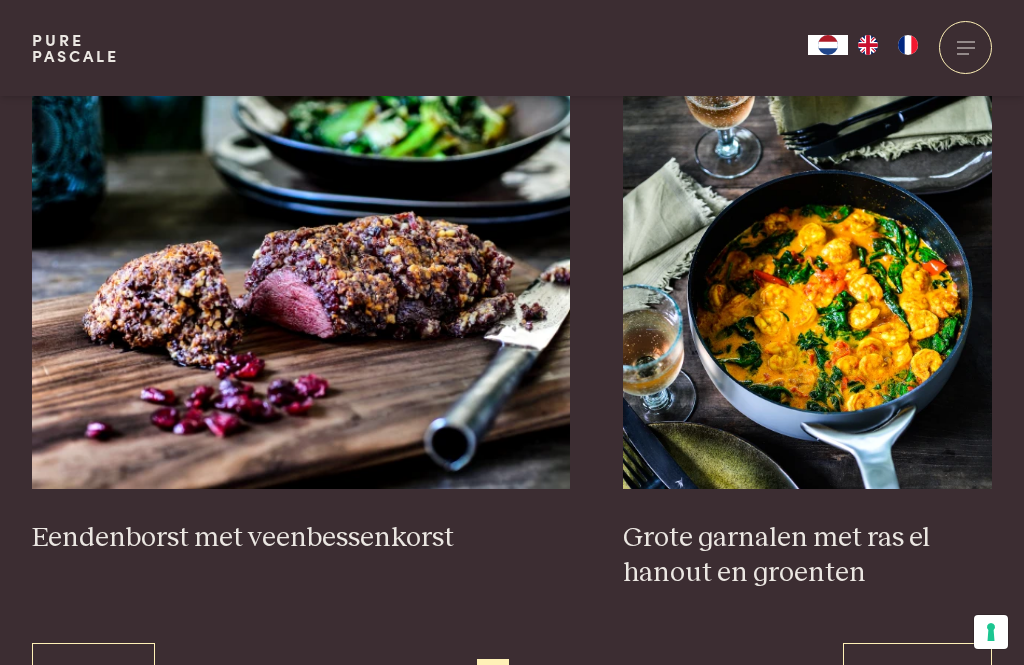 click on "Volgende" at bounding box center (917, 674) 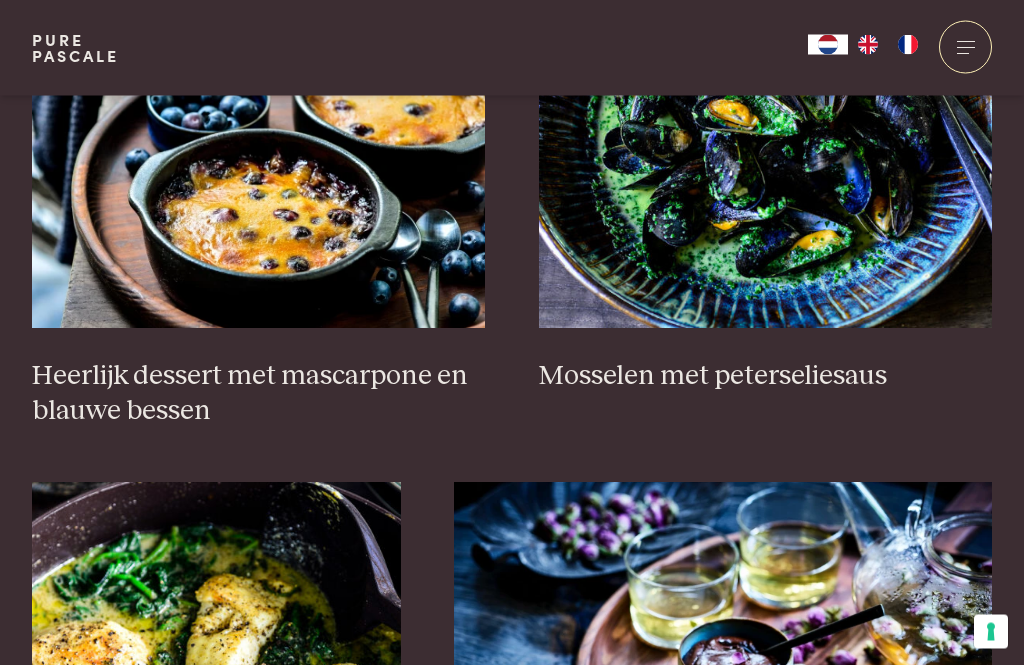 scroll, scrollTop: 949, scrollLeft: 0, axis: vertical 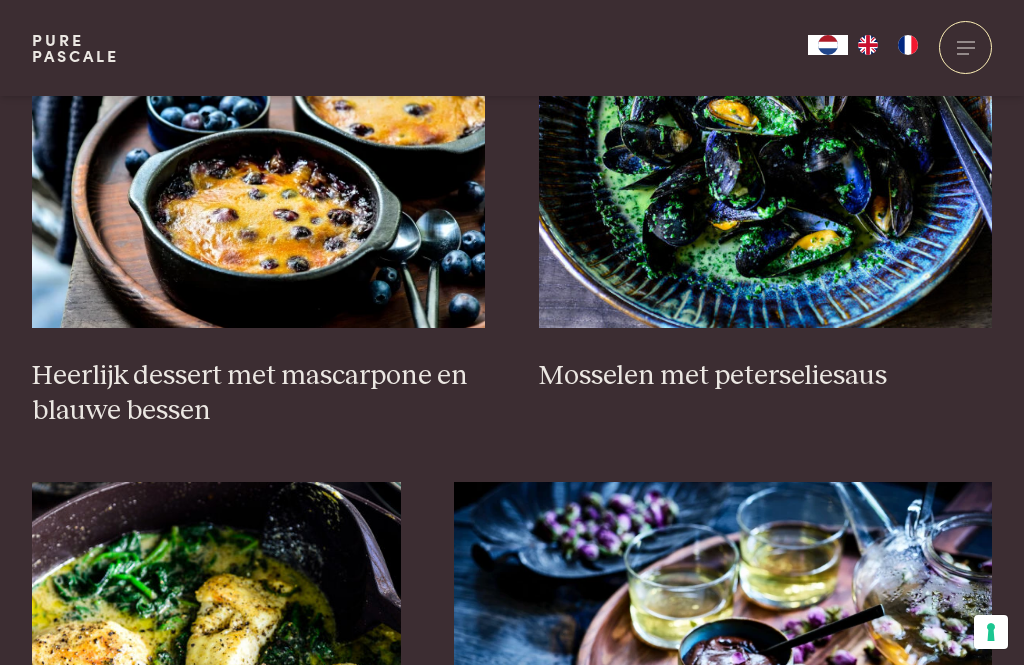 click on "Mosselen met peterseliesaus" at bounding box center [766, 376] 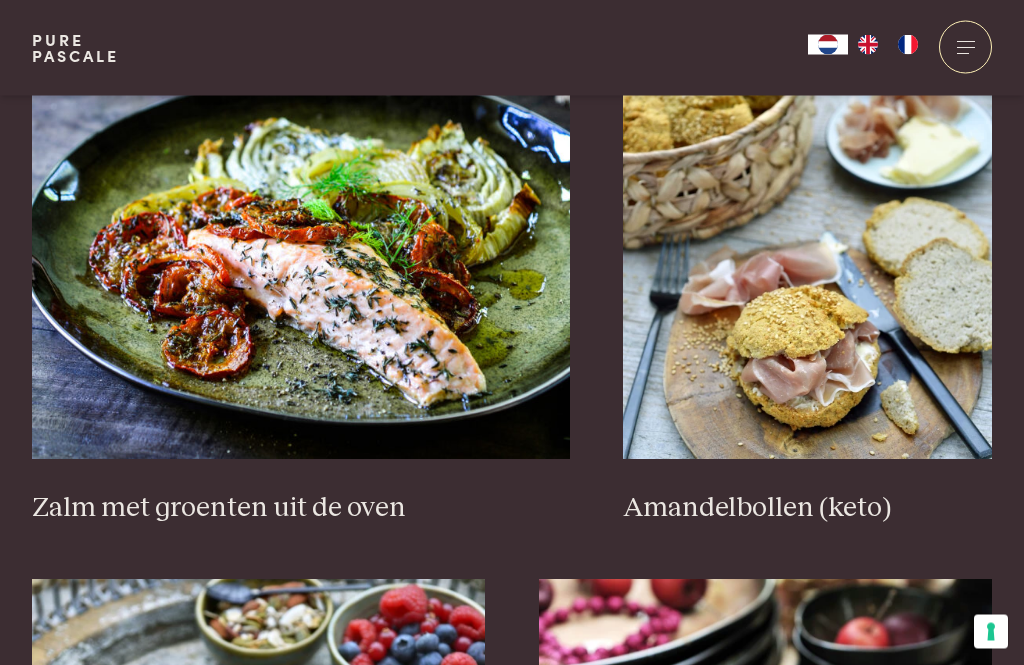 scroll, scrollTop: 1892, scrollLeft: 0, axis: vertical 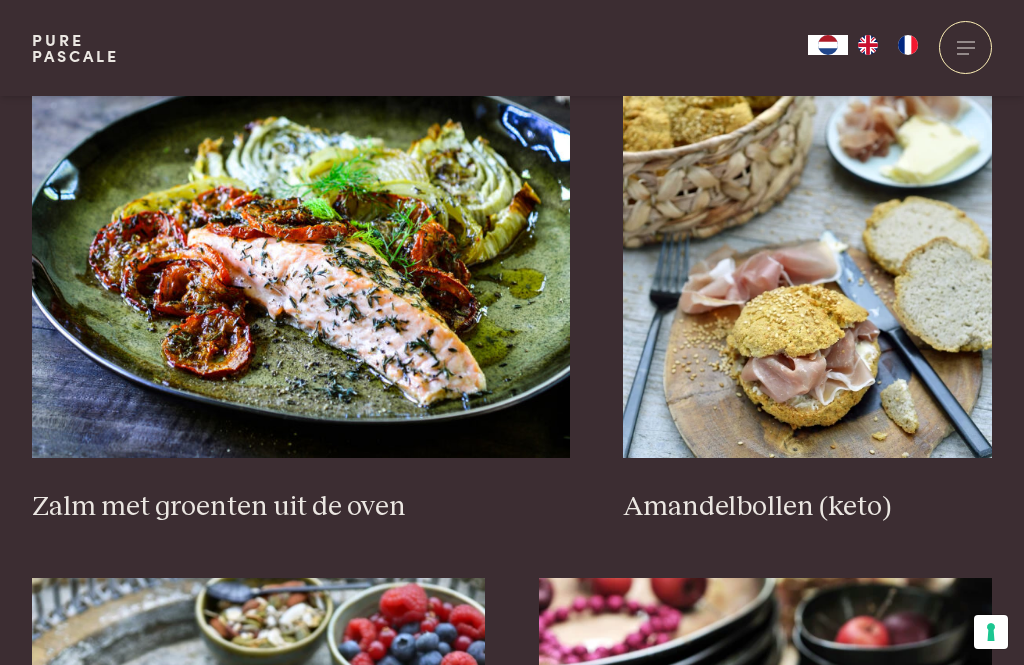 click at bounding box center [807, 258] 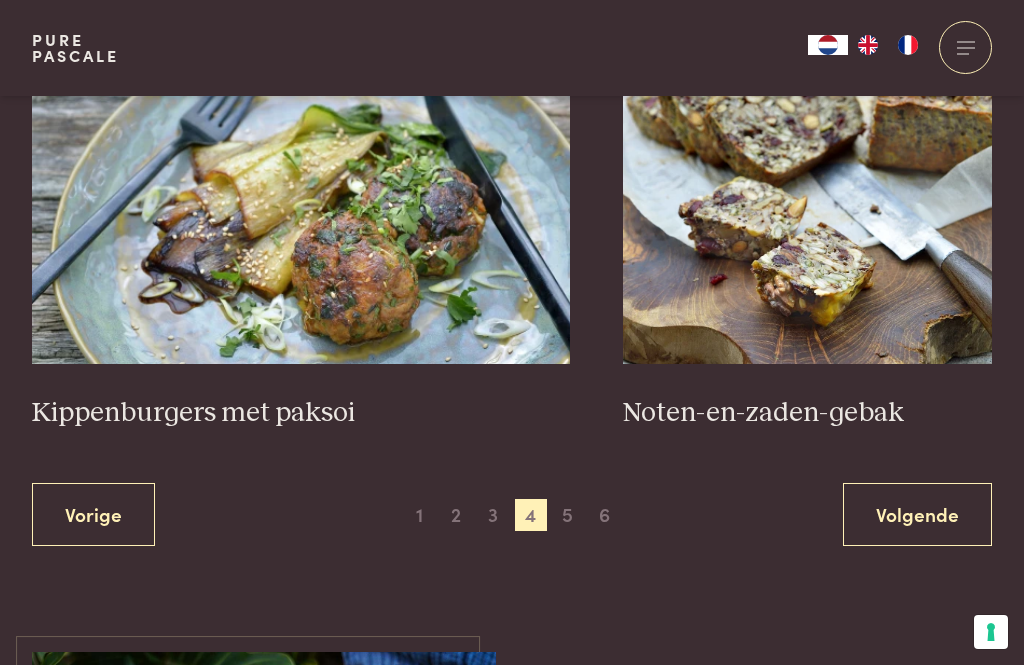 scroll, scrollTop: 3616, scrollLeft: 0, axis: vertical 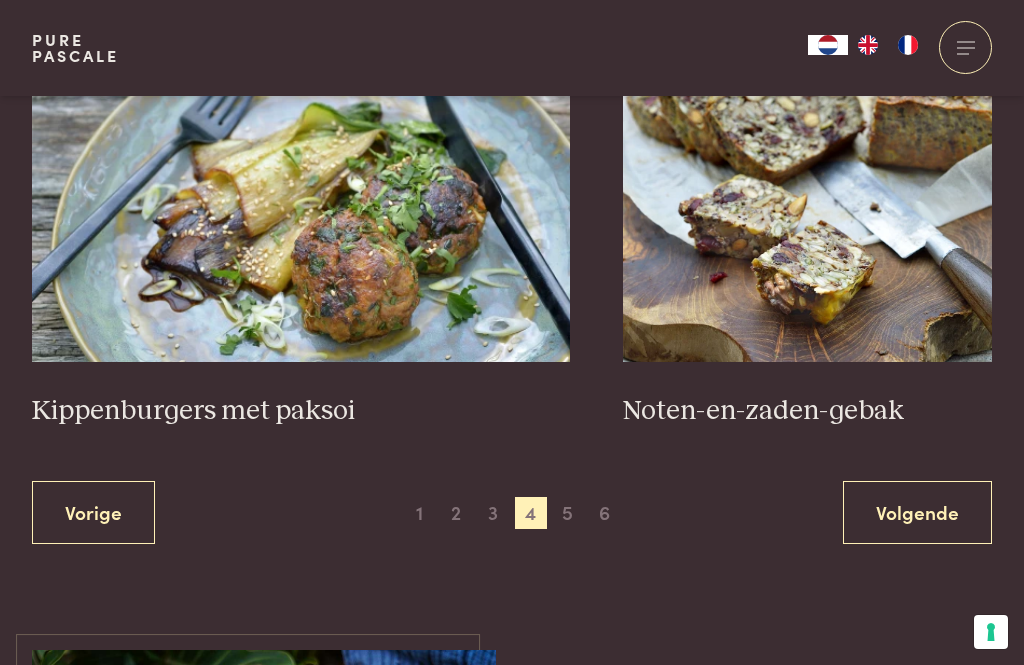 click on "Volgende" at bounding box center (917, 512) 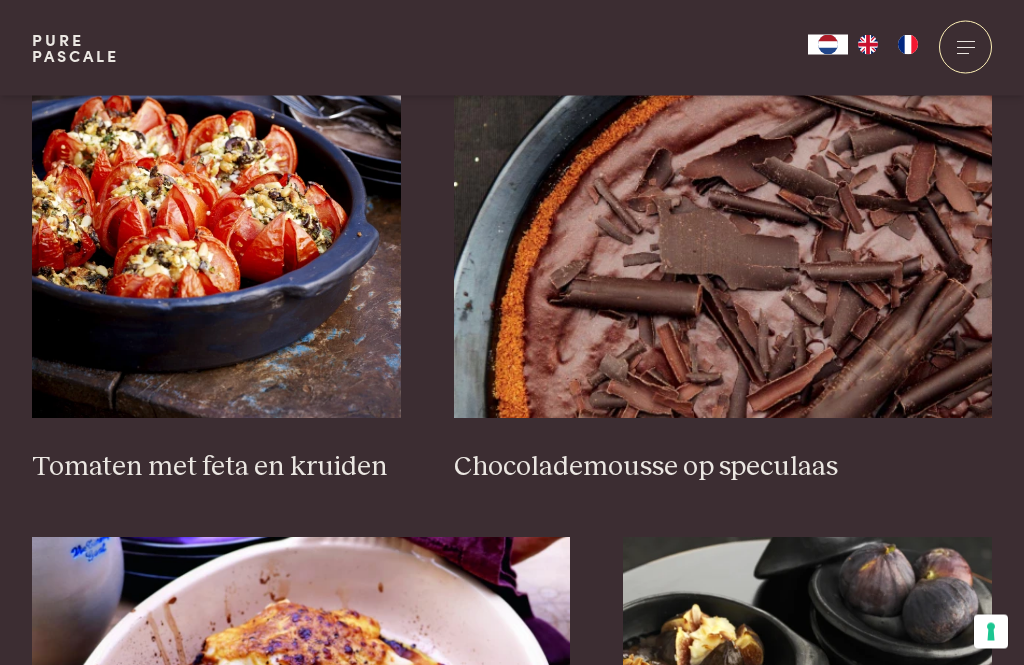 scroll, scrollTop: 3007, scrollLeft: 0, axis: vertical 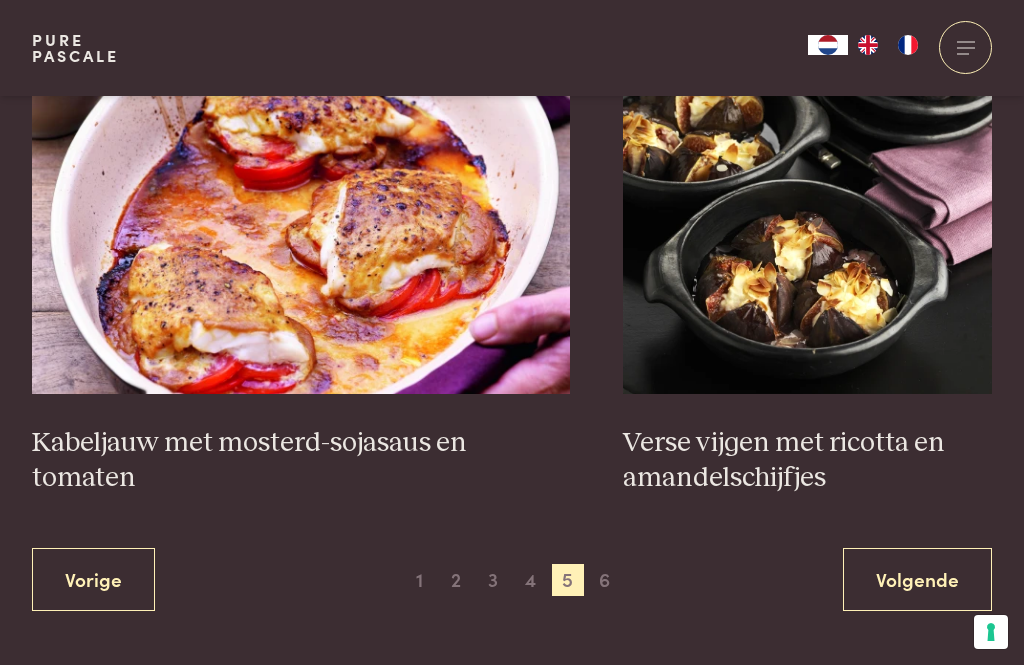click on "Volgende" at bounding box center (917, 579) 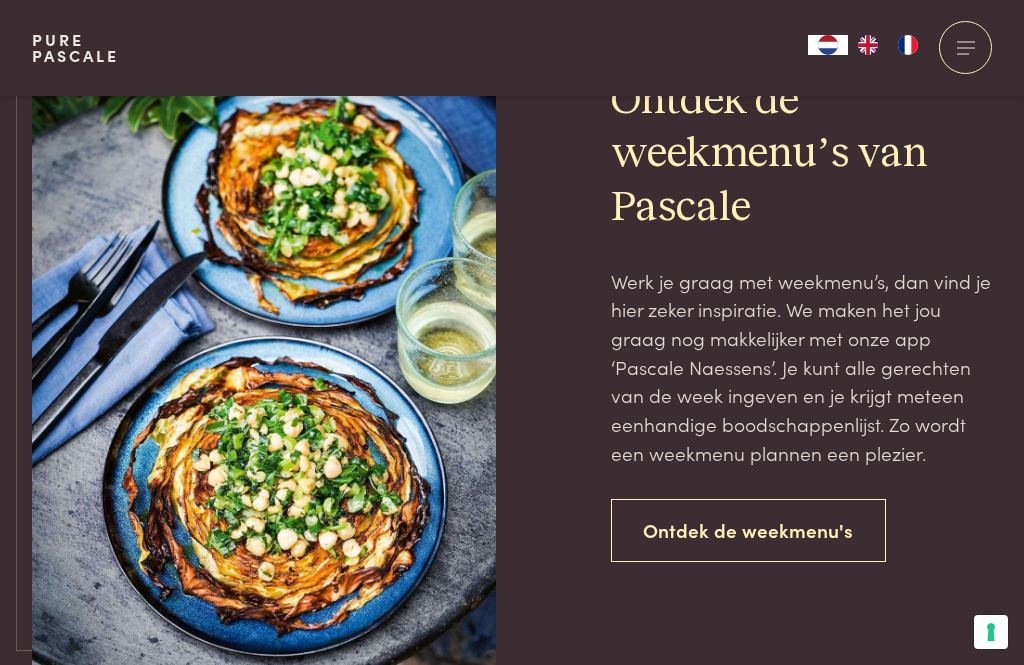scroll, scrollTop: 1662, scrollLeft: 0, axis: vertical 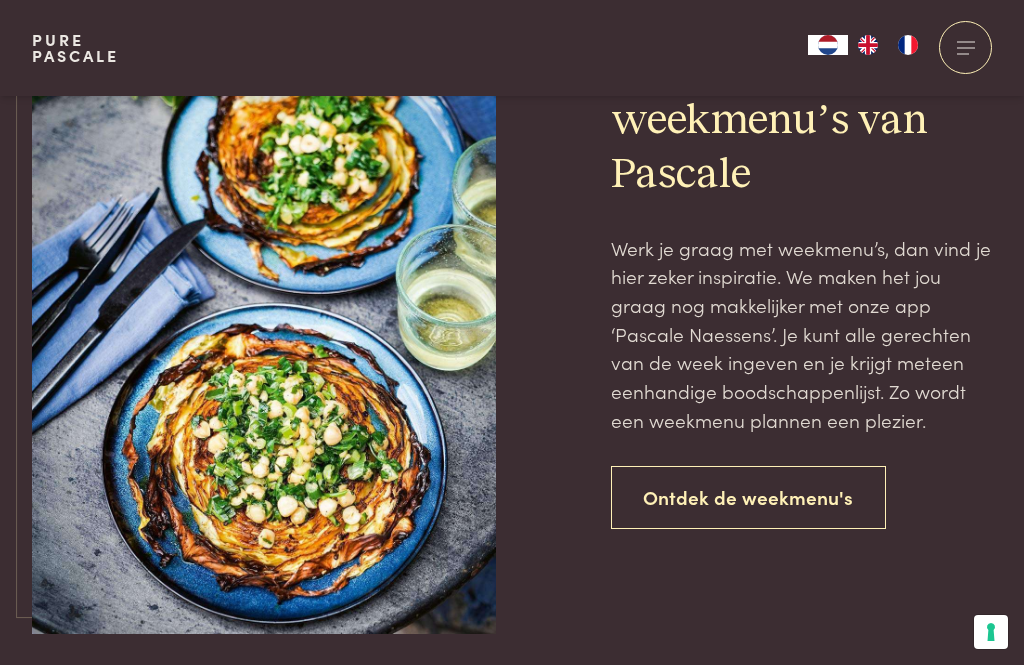 click on "Ontdek de weekmenu's" at bounding box center [749, 497] 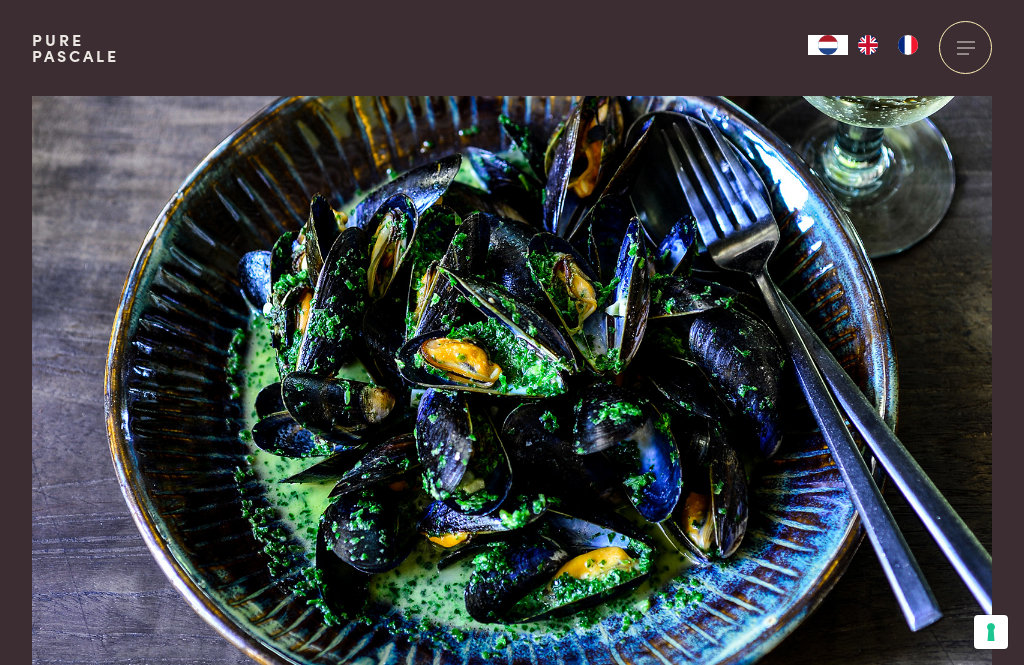 scroll, scrollTop: 0, scrollLeft: 0, axis: both 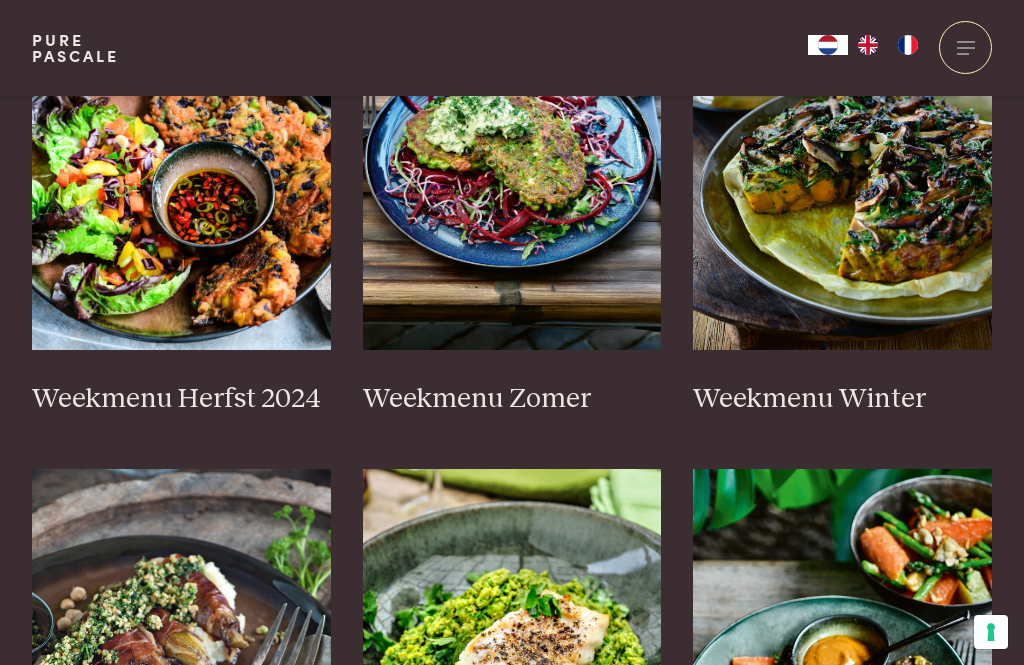 click on "Weekmenu Zomer" at bounding box center (512, 399) 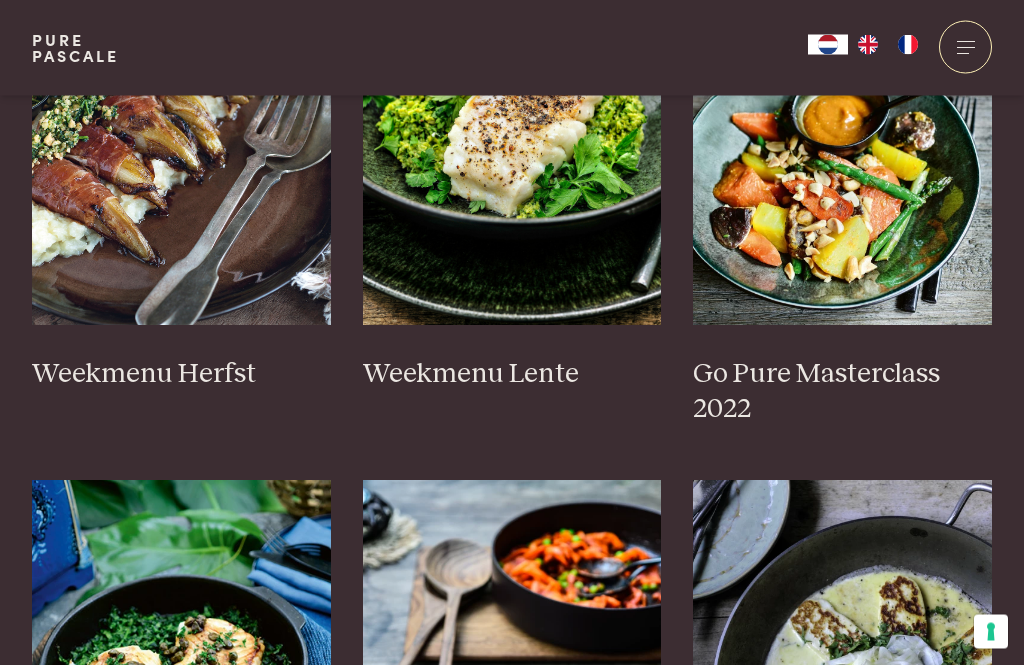 scroll, scrollTop: 1233, scrollLeft: 0, axis: vertical 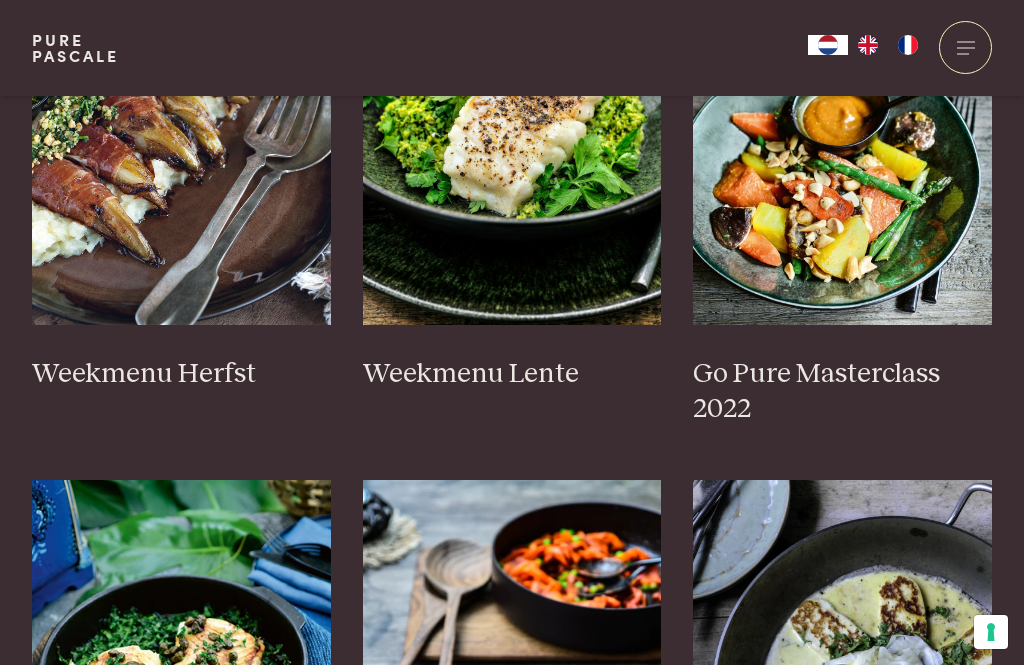 click on "Go Pure Masterclass 2022" at bounding box center (842, 175) 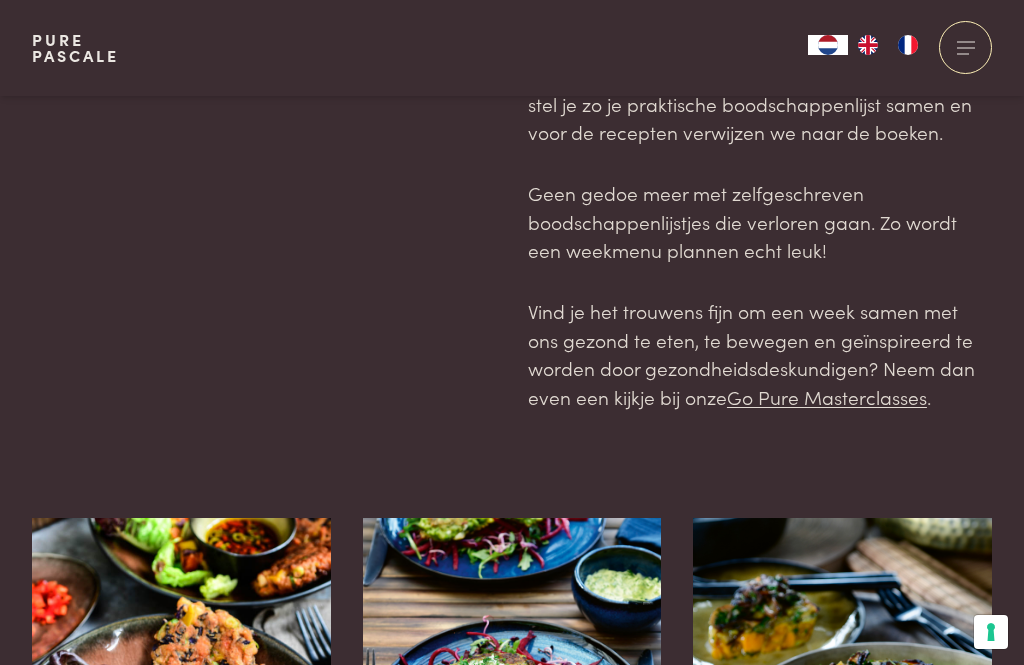 scroll, scrollTop: 0, scrollLeft: 0, axis: both 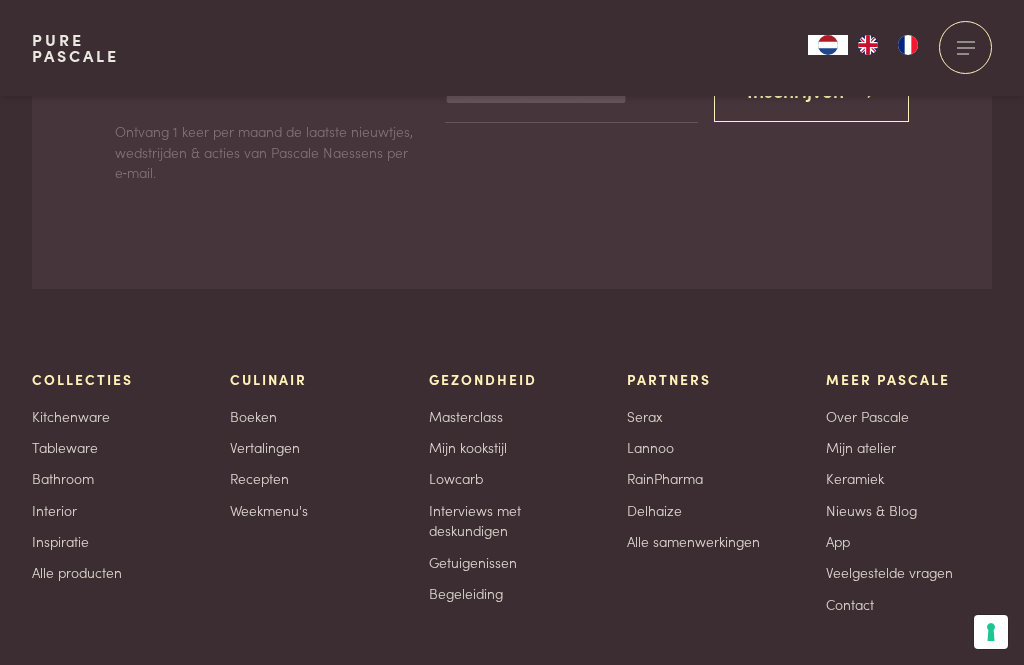 click on "Boeken" at bounding box center [253, 416] 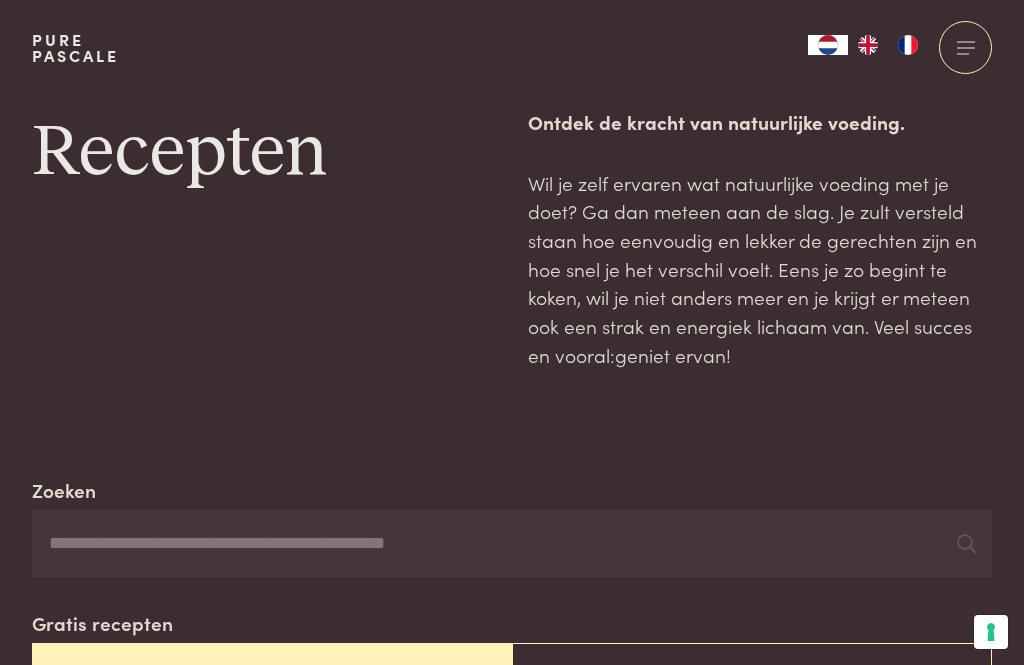 scroll, scrollTop: 0, scrollLeft: 0, axis: both 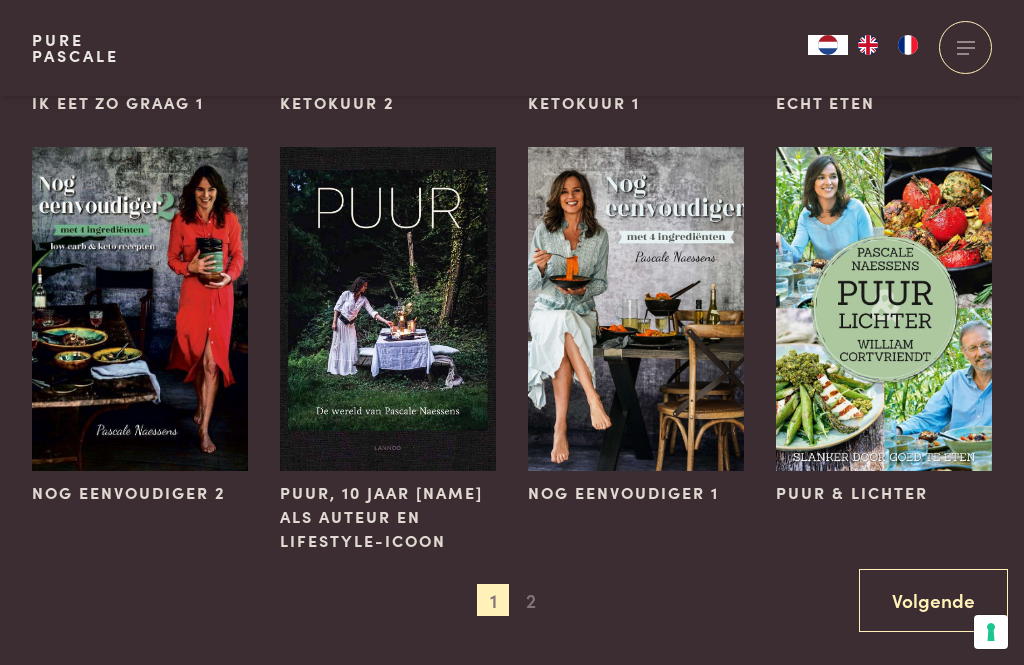click on "Volgende" at bounding box center (933, 600) 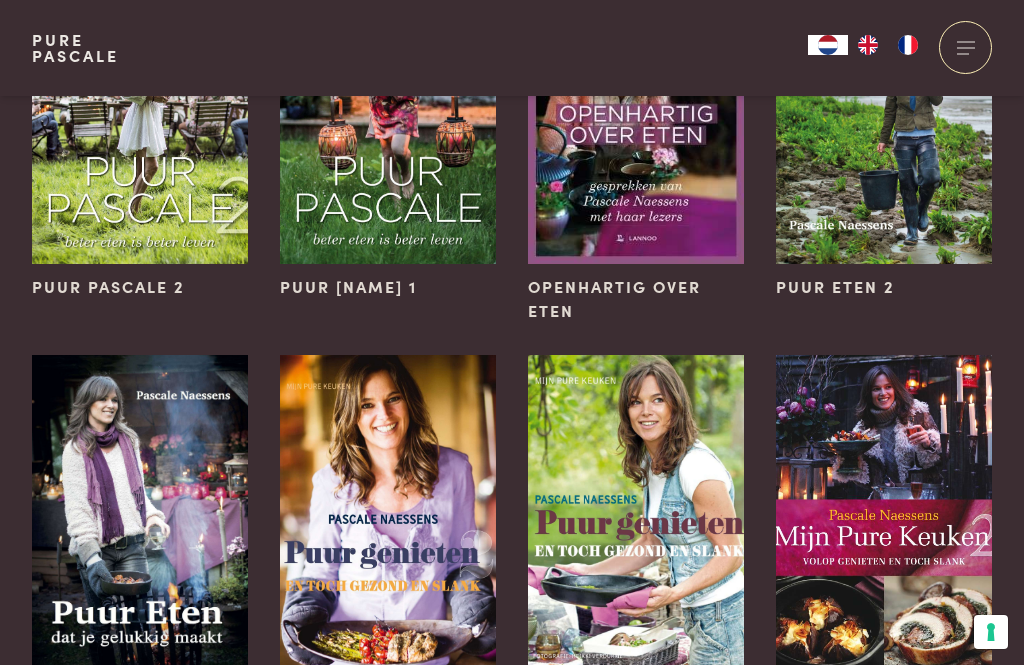 scroll, scrollTop: 323, scrollLeft: 0, axis: vertical 